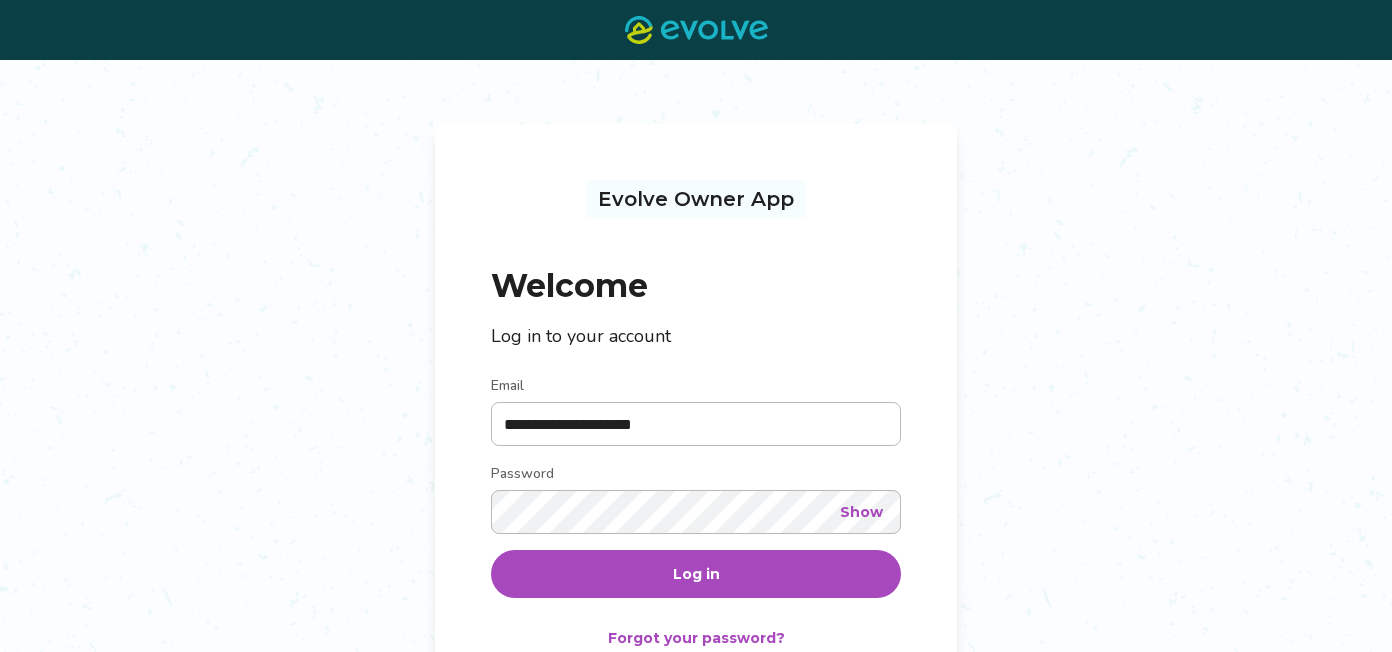 scroll, scrollTop: 0, scrollLeft: 0, axis: both 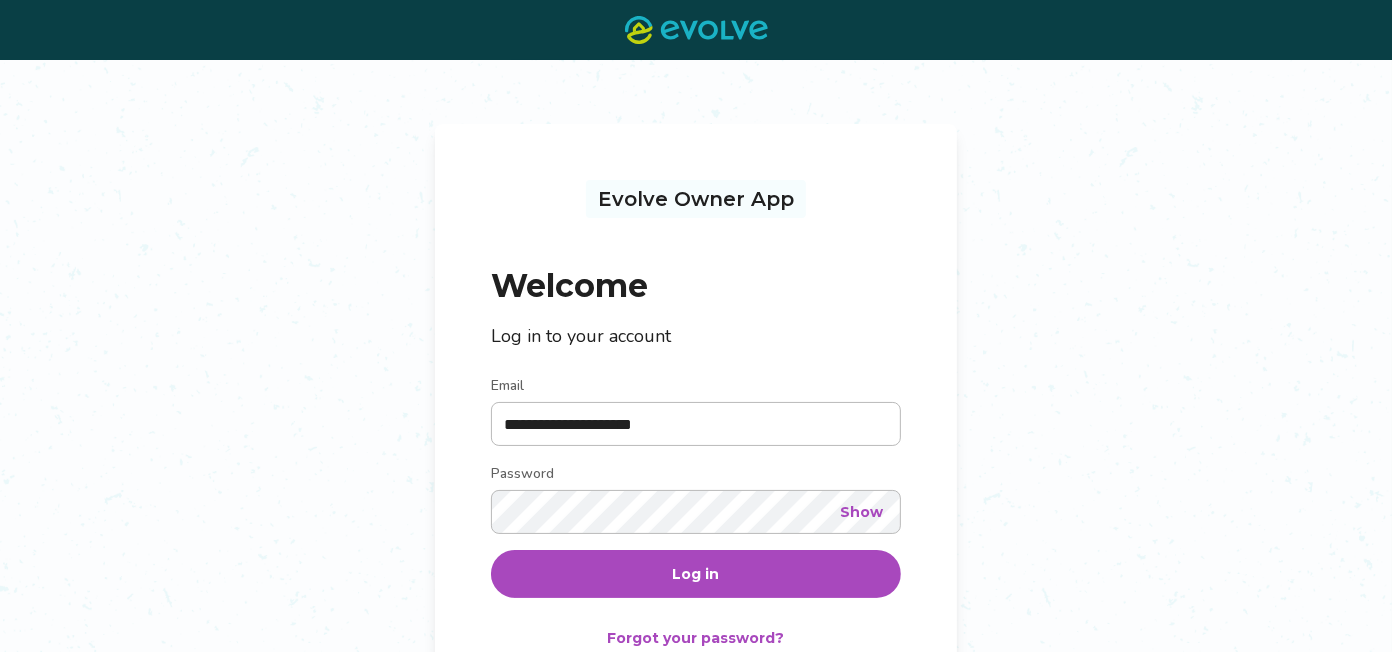 click on "Log in" at bounding box center [696, 574] 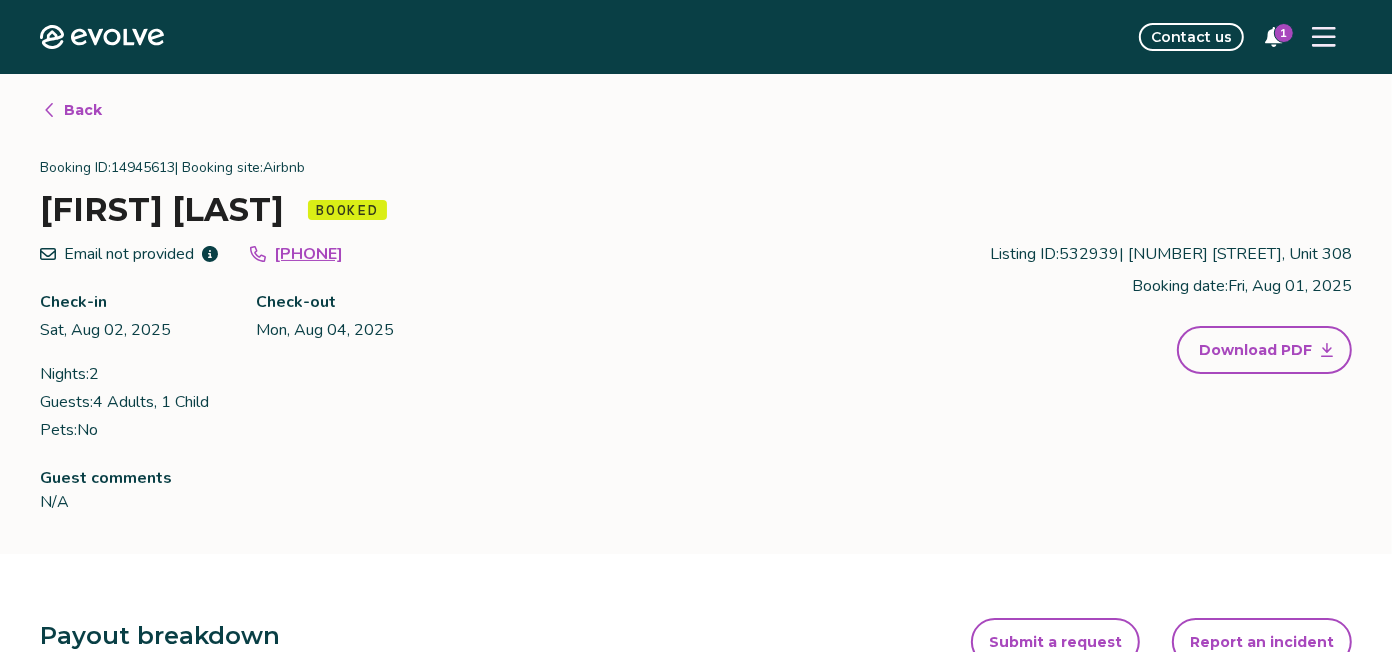 click 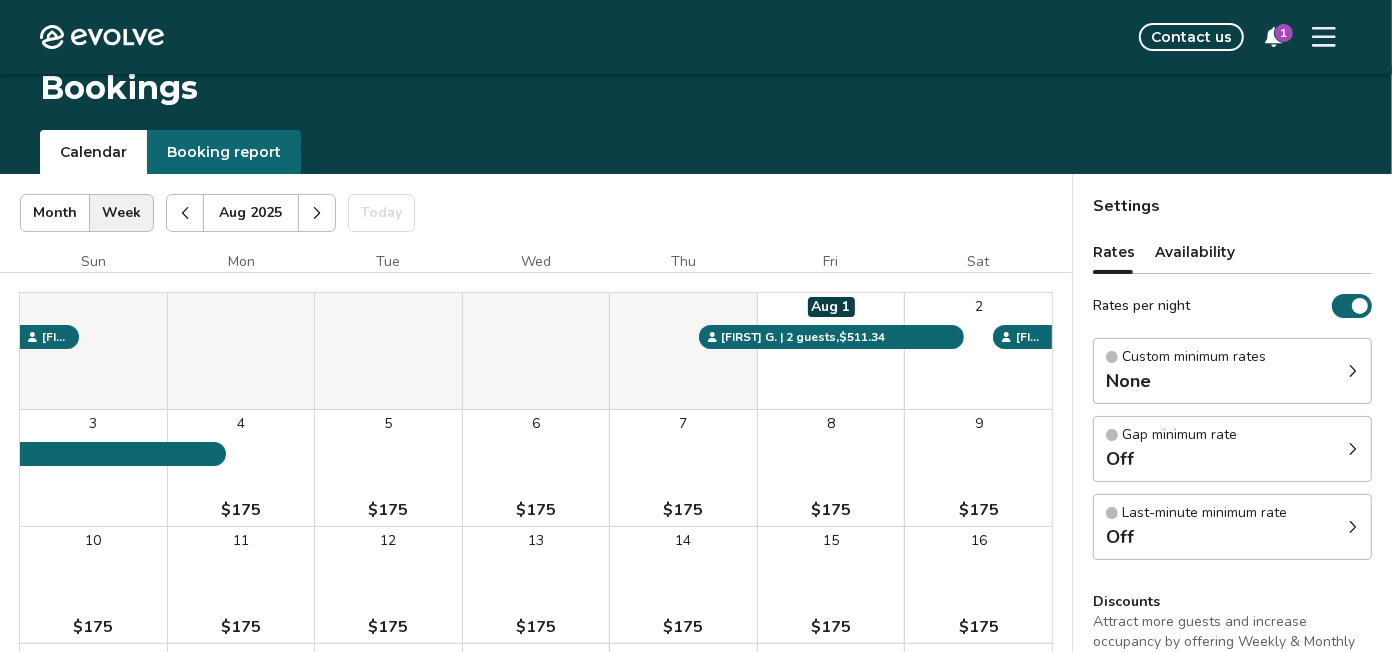 scroll, scrollTop: 2, scrollLeft: 0, axis: vertical 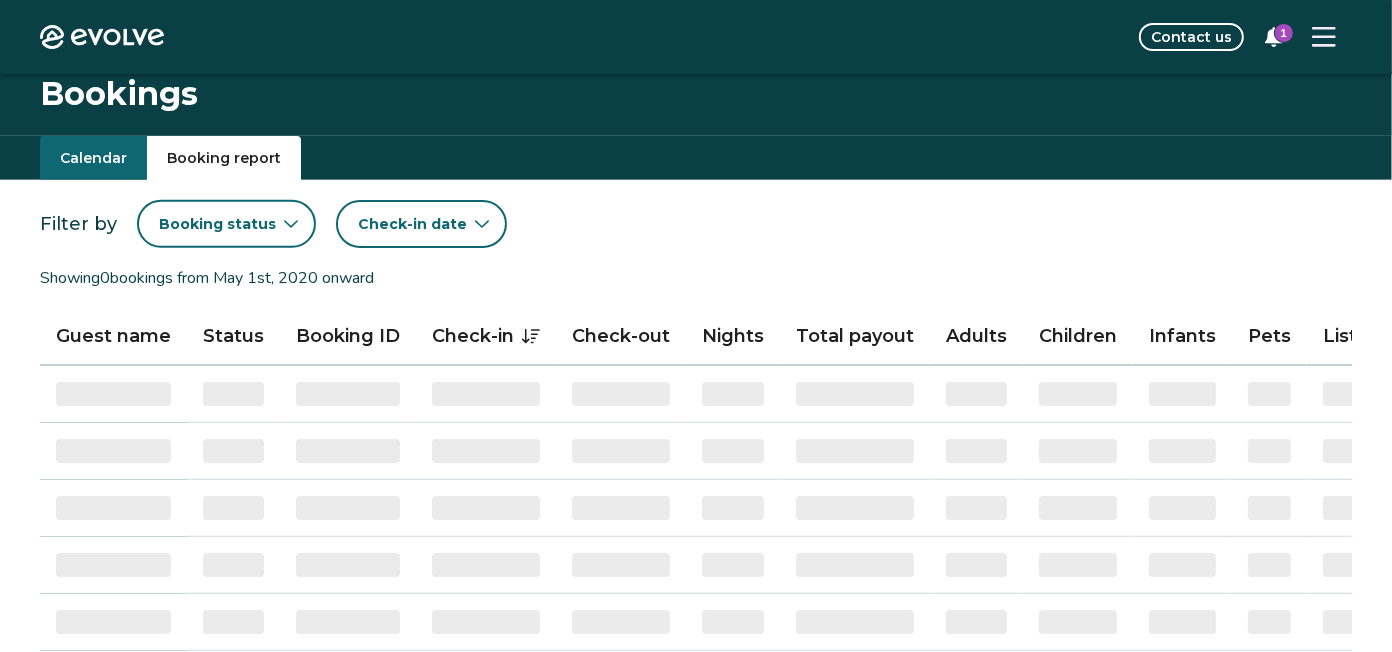 click on "Booking report" at bounding box center [224, 158] 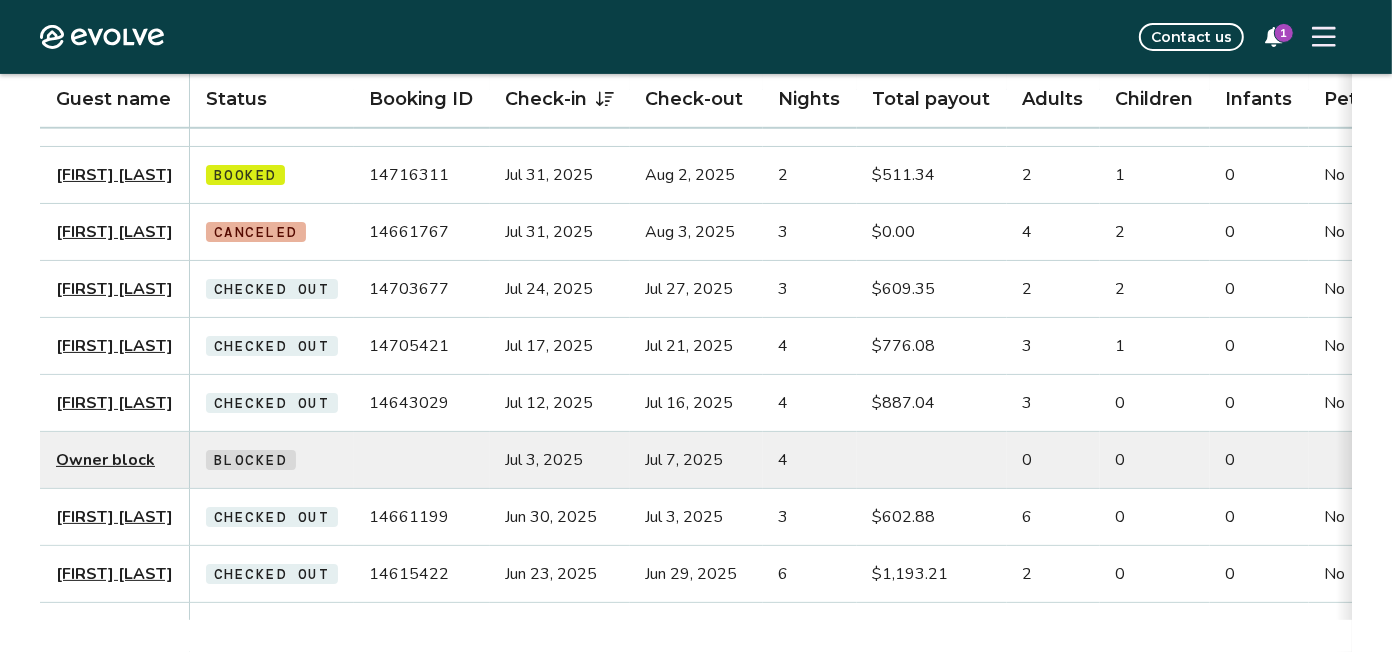 scroll, scrollTop: 451, scrollLeft: 0, axis: vertical 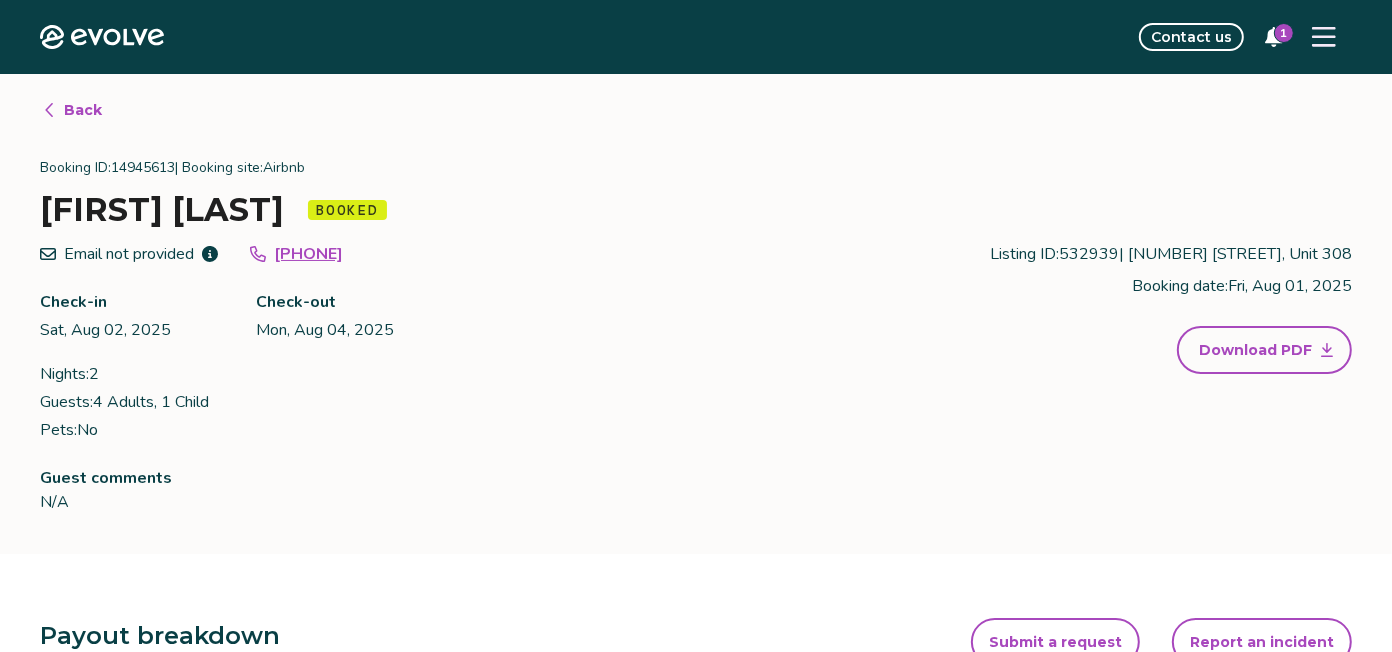click on "Back" at bounding box center [72, 110] 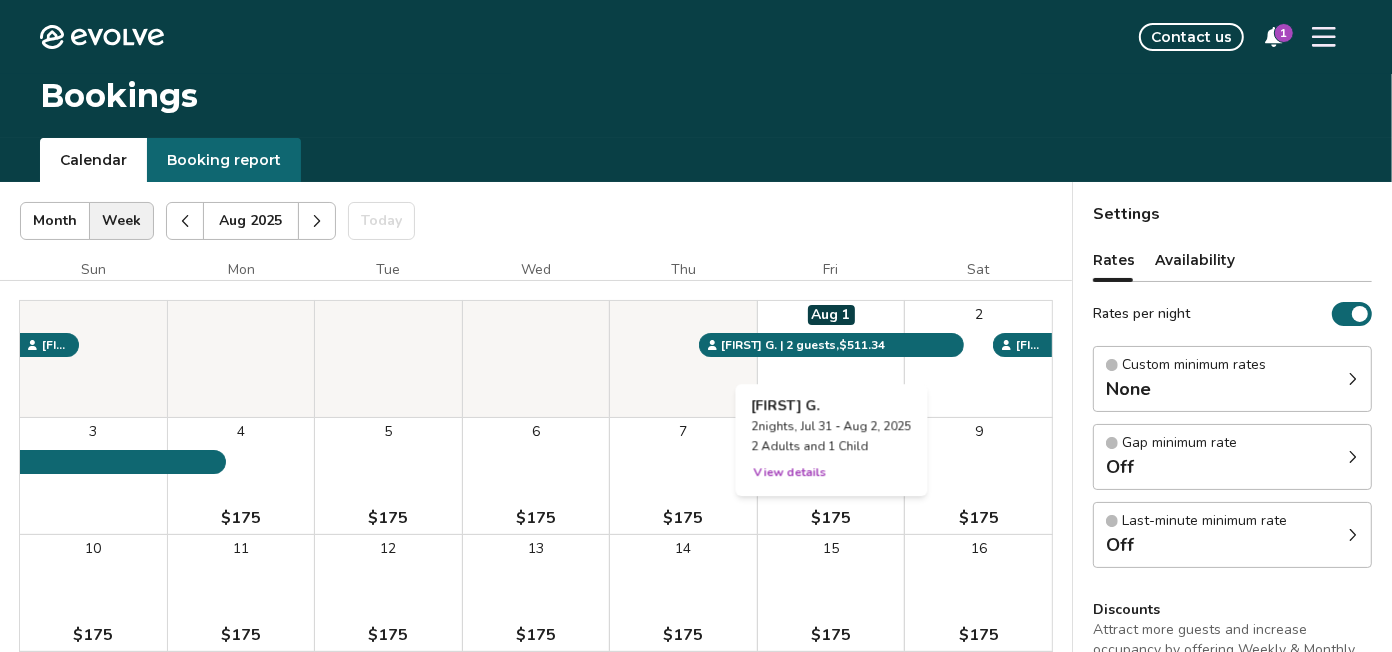 click on "Aug 1" at bounding box center [831, 359] 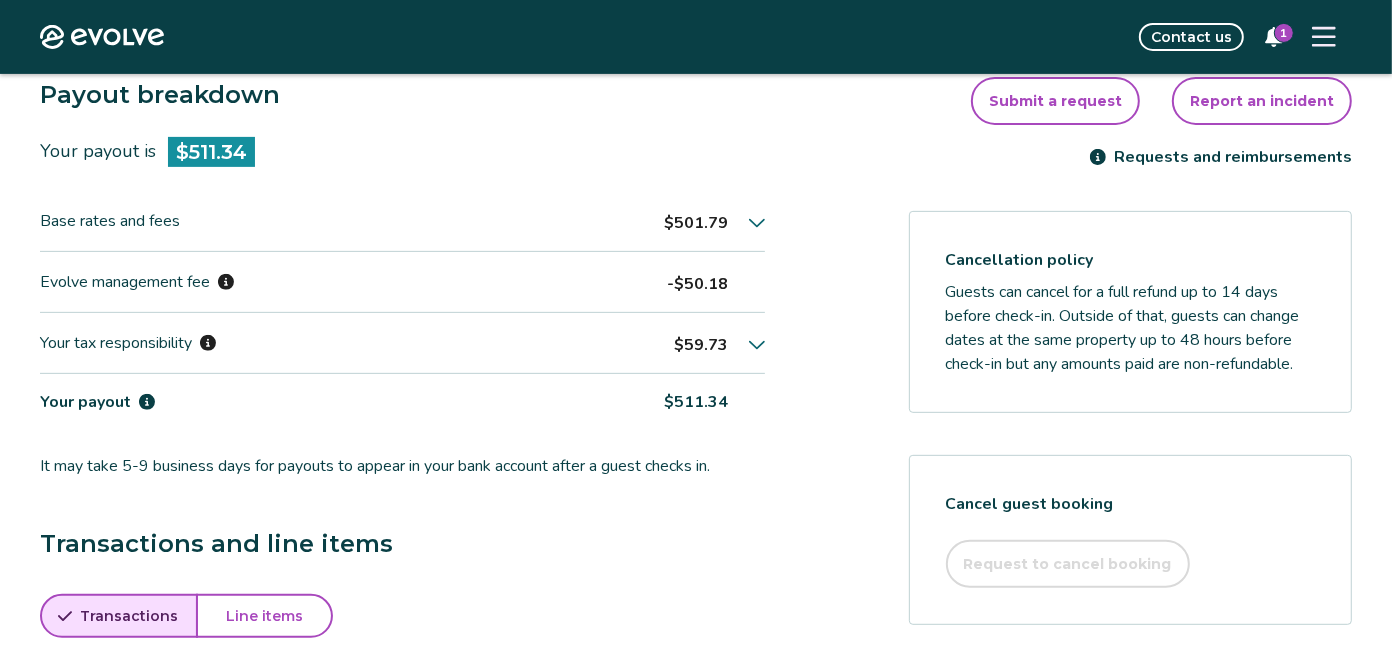 scroll, scrollTop: 574, scrollLeft: 0, axis: vertical 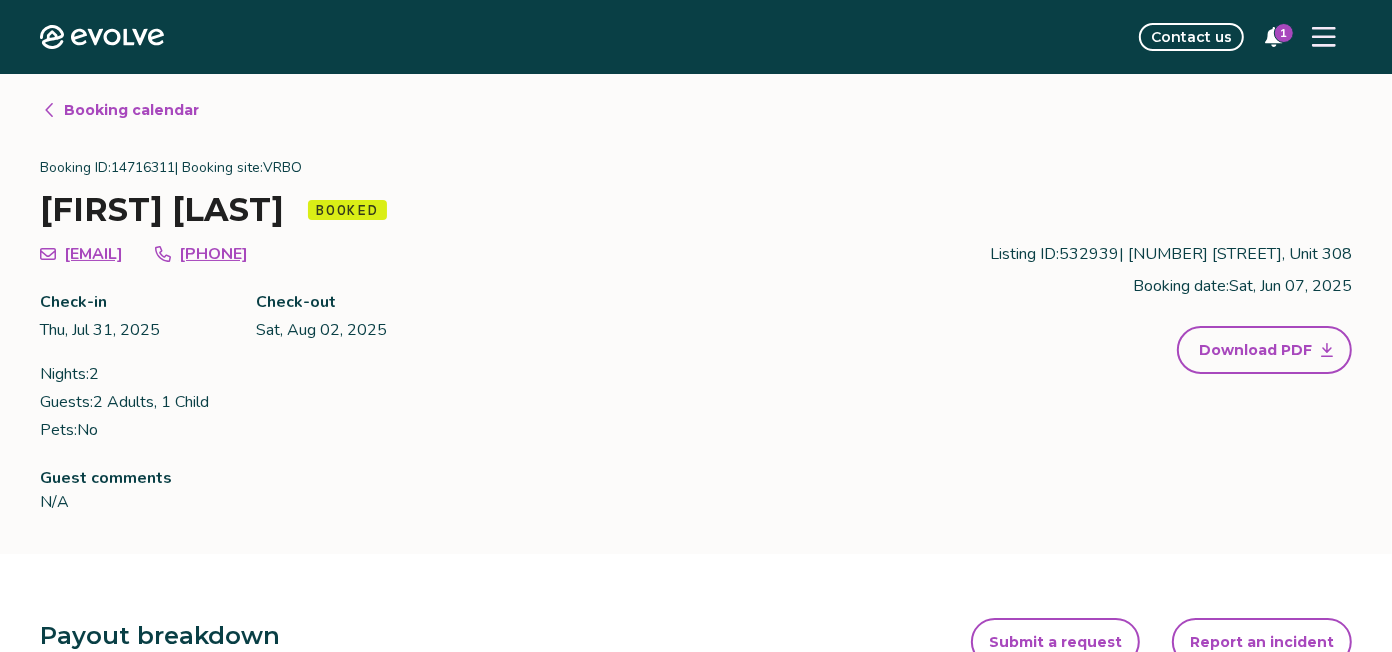 click 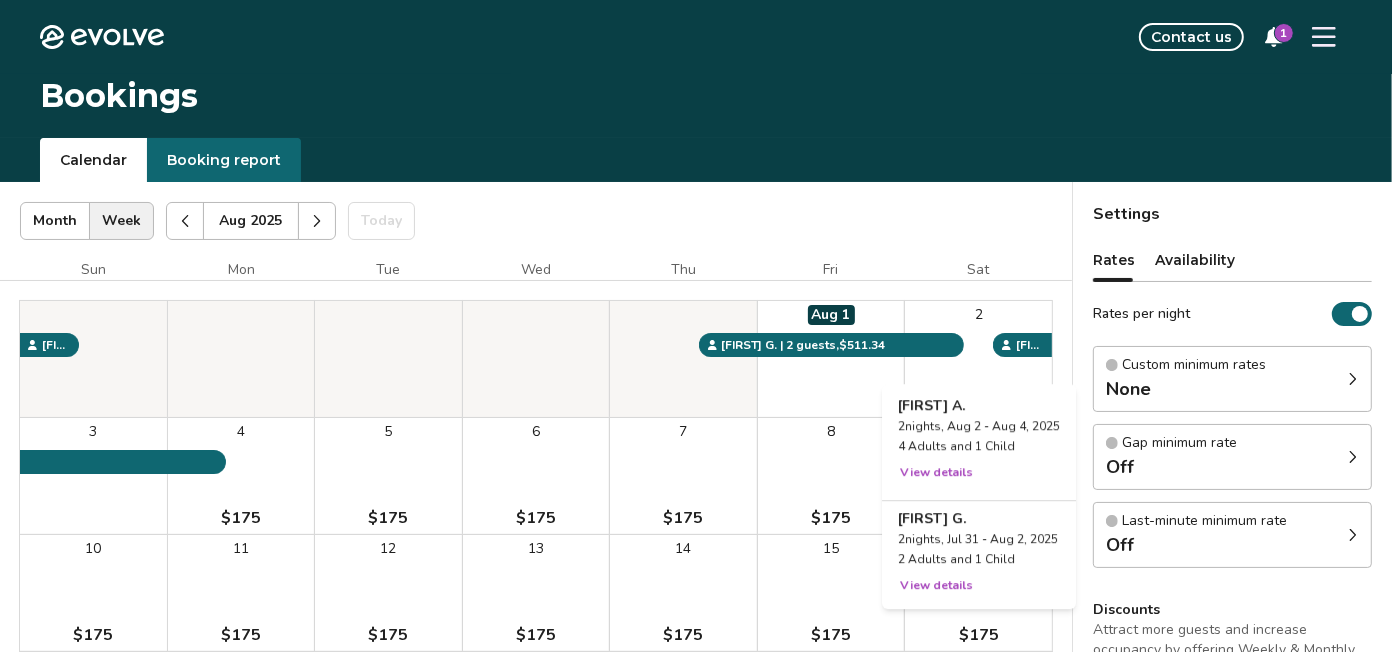 click on "2" at bounding box center [978, 359] 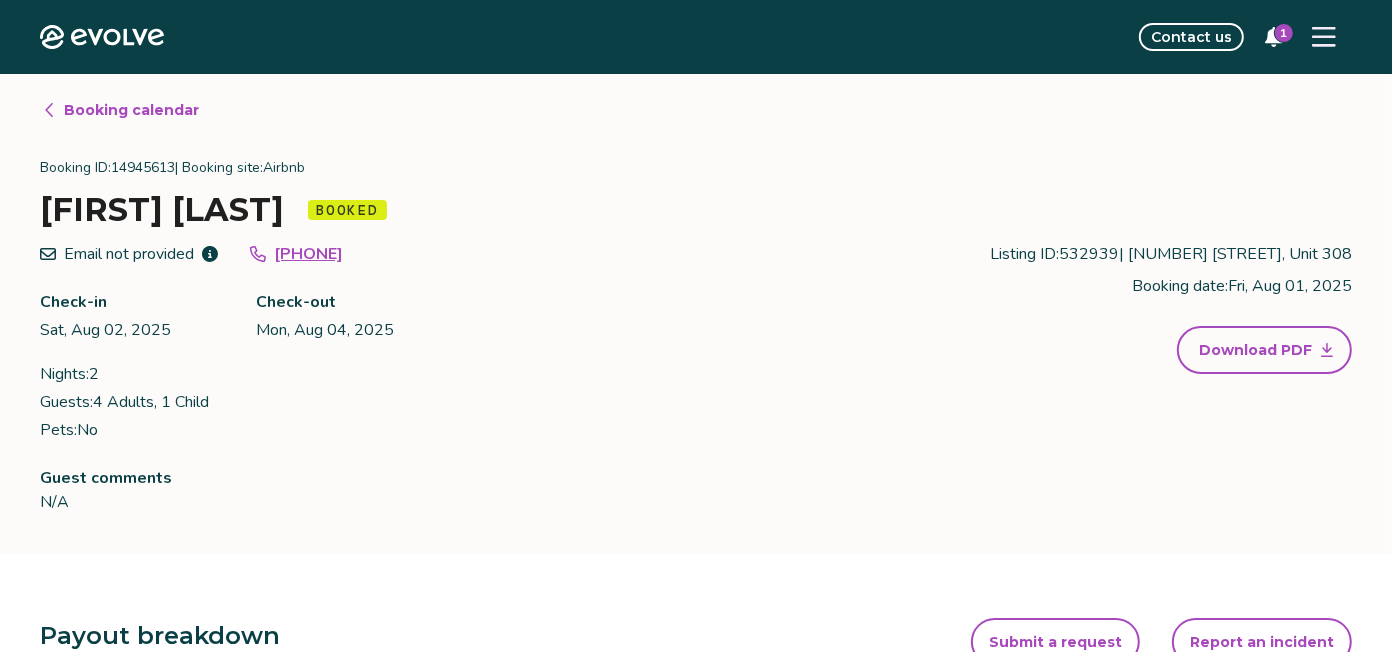click on "Listing ID:  532939  |   [NUMBER] [STREET], Unit 308 Booking date:  Fri, Aug 01, 2025 Download PDF" at bounding box center [1171, 308] 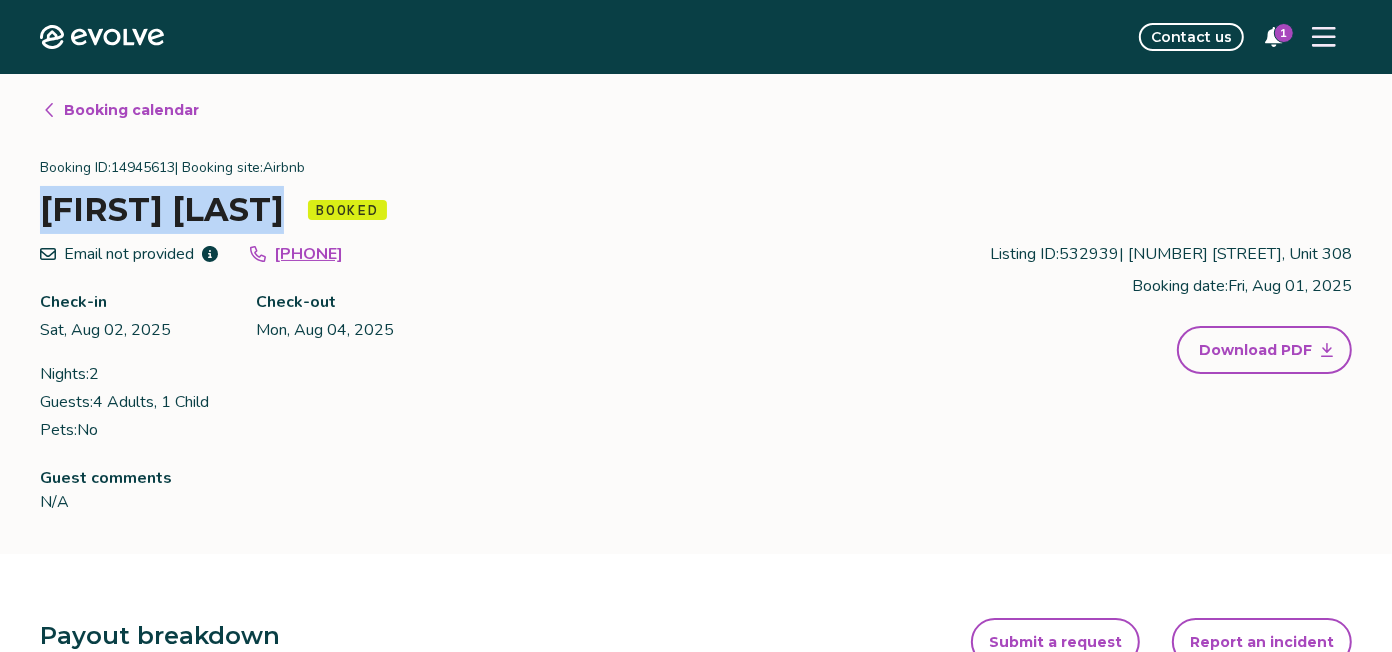 drag, startPoint x: 301, startPoint y: 216, endPoint x: 36, endPoint y: 204, distance: 265.27155 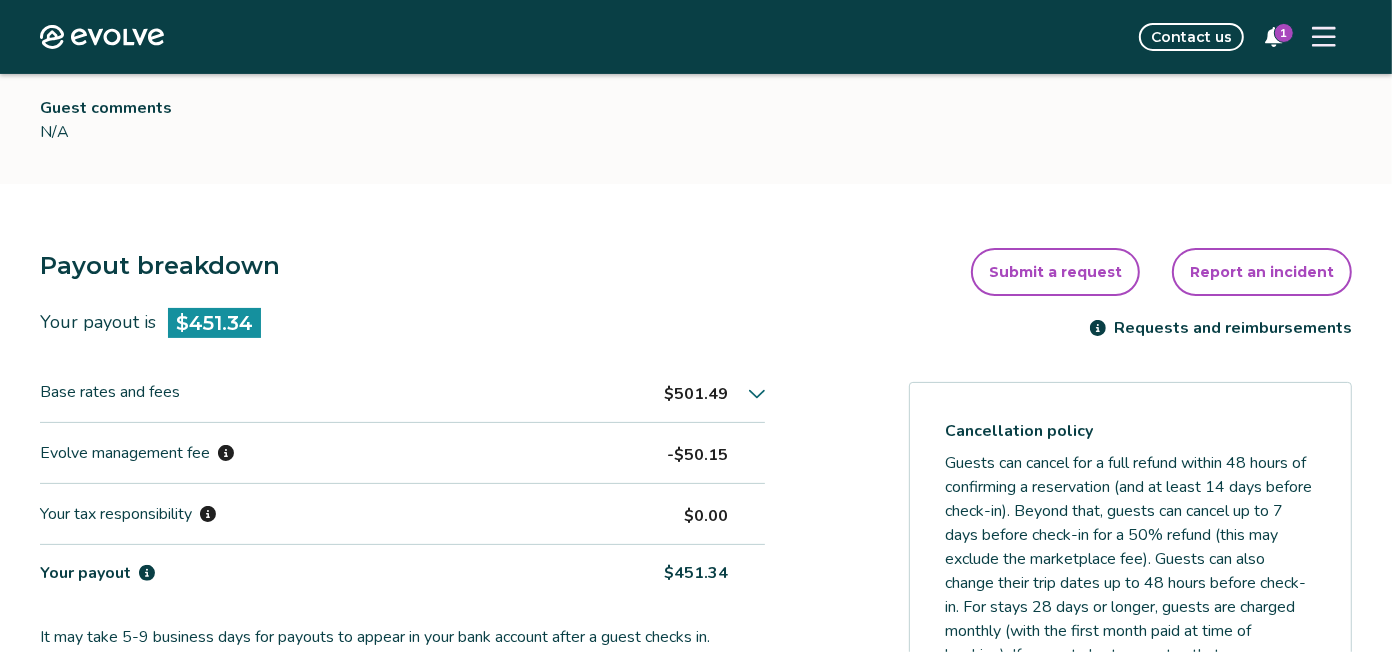 scroll, scrollTop: 373, scrollLeft: 0, axis: vertical 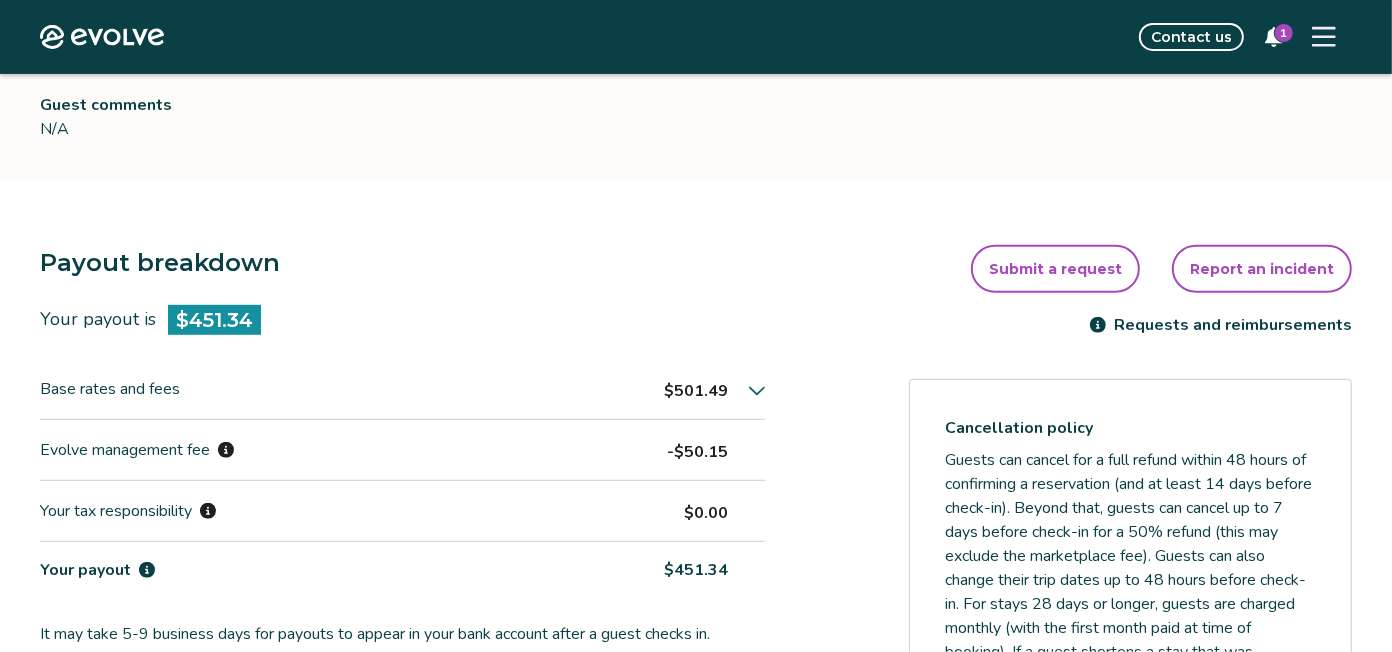 click on "Your payout $451.34" at bounding box center [402, 570] 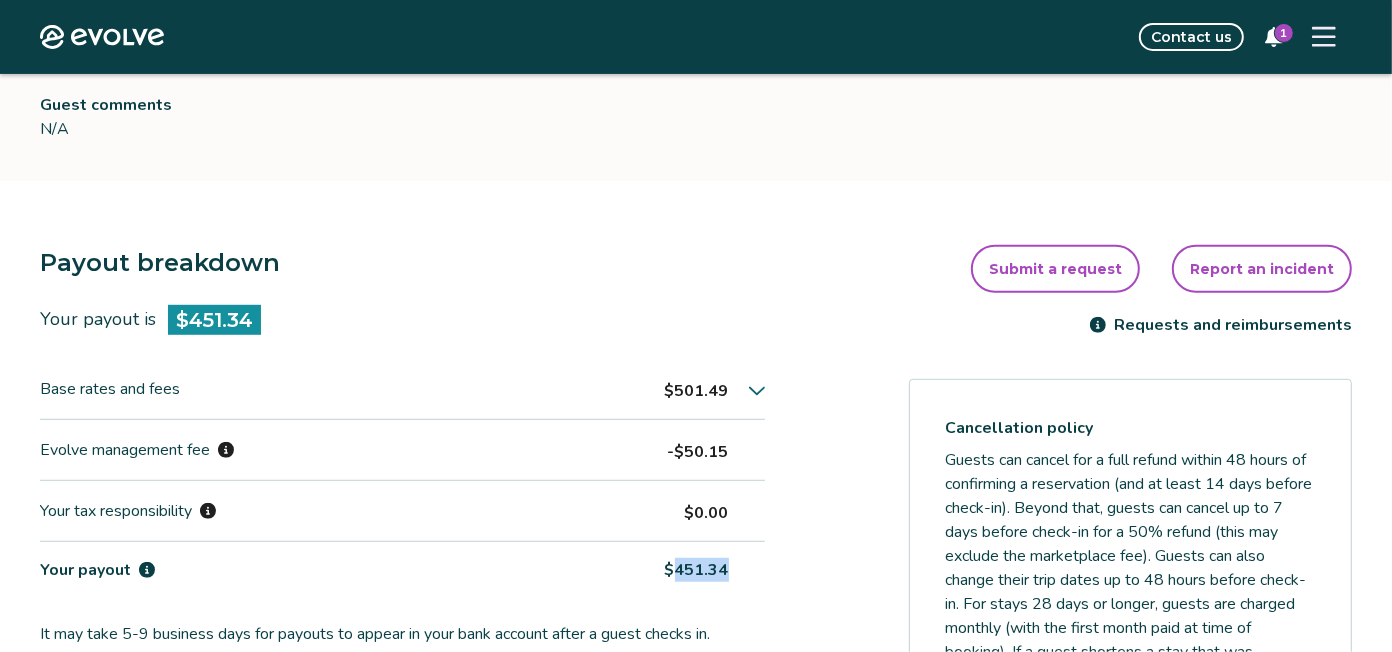 drag, startPoint x: 731, startPoint y: 574, endPoint x: 676, endPoint y: 579, distance: 55.226807 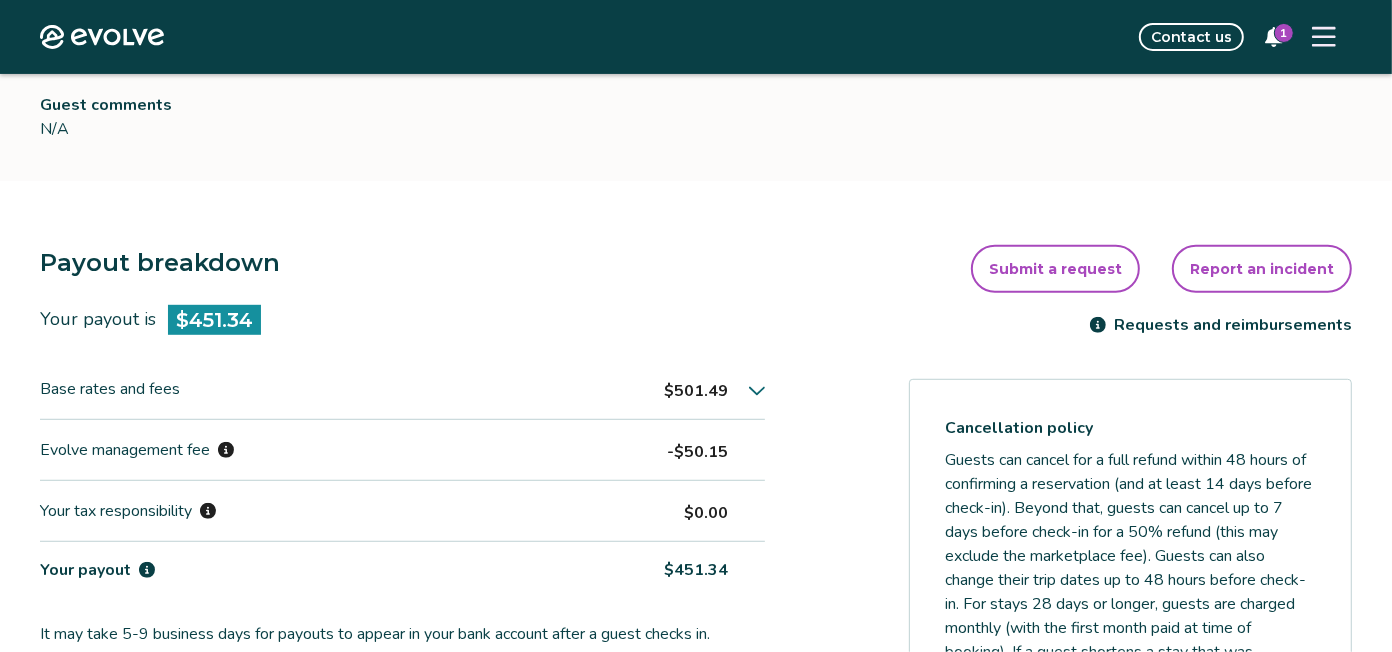 click on "$451.34" at bounding box center (697, 570) 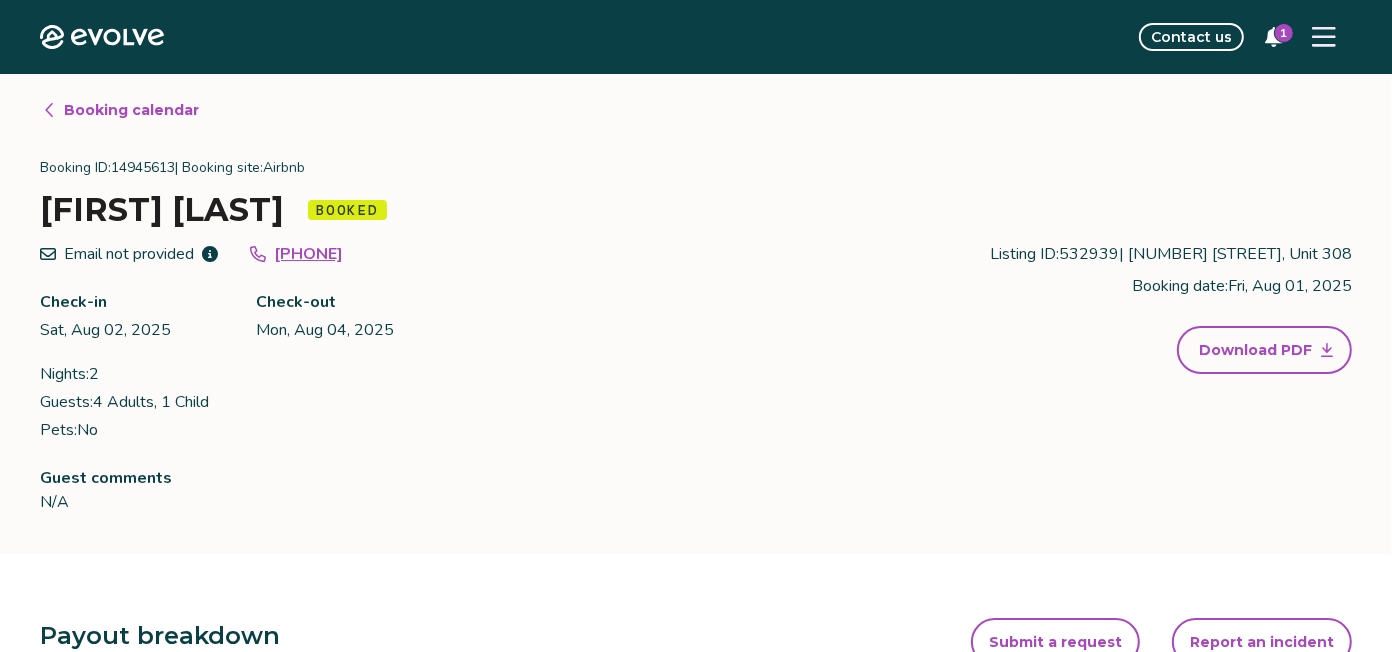scroll, scrollTop: 0, scrollLeft: 0, axis: both 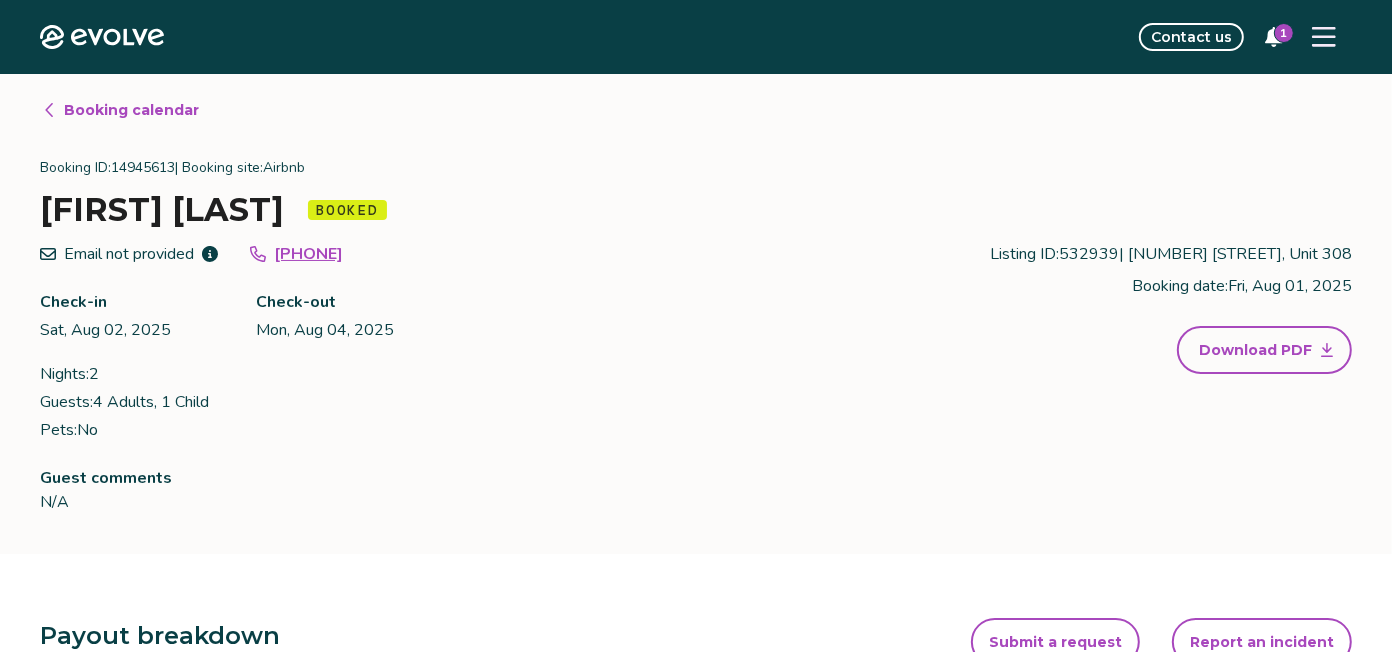 click on "Booking calendar" at bounding box center (131, 110) 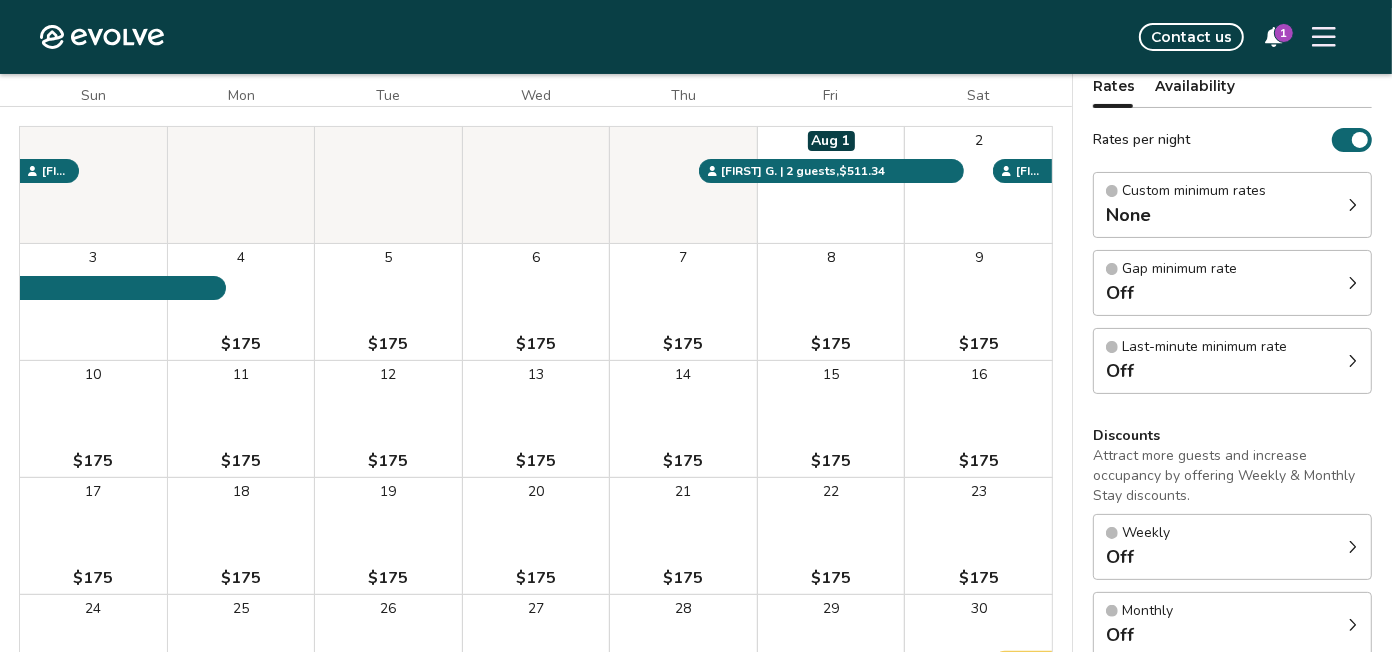 scroll, scrollTop: 121, scrollLeft: 0, axis: vertical 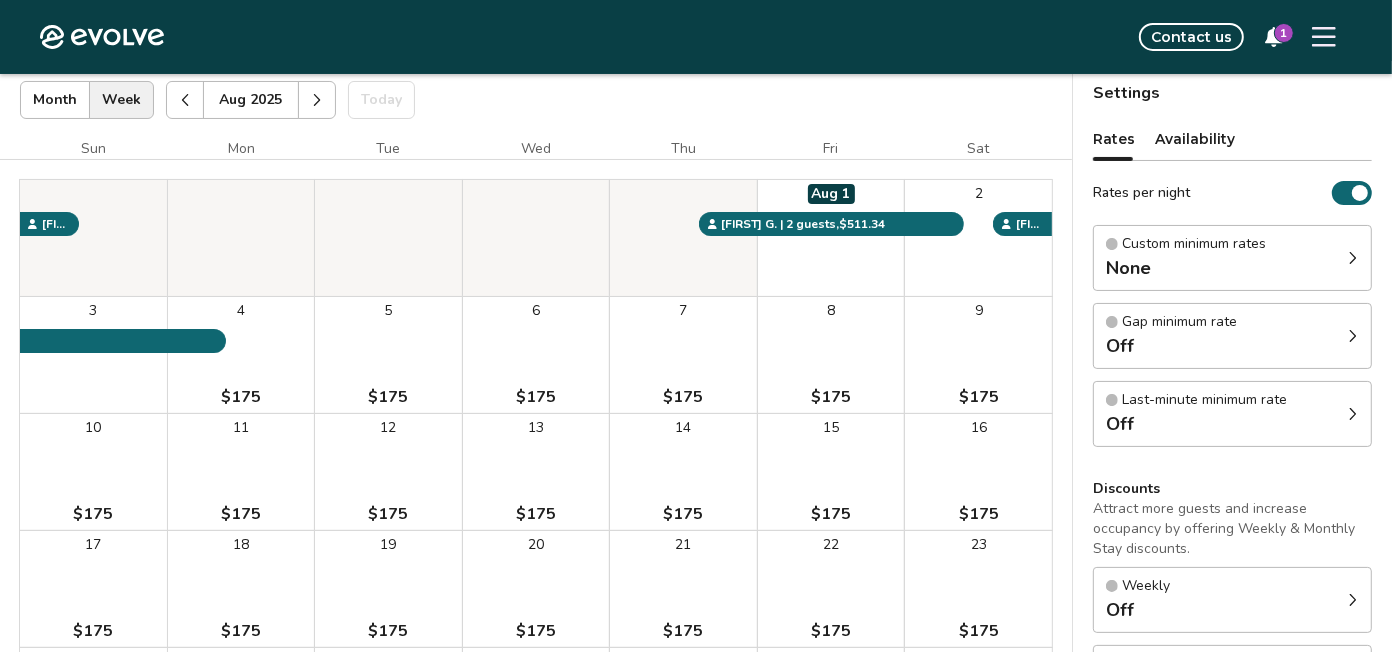 click at bounding box center (317, 100) 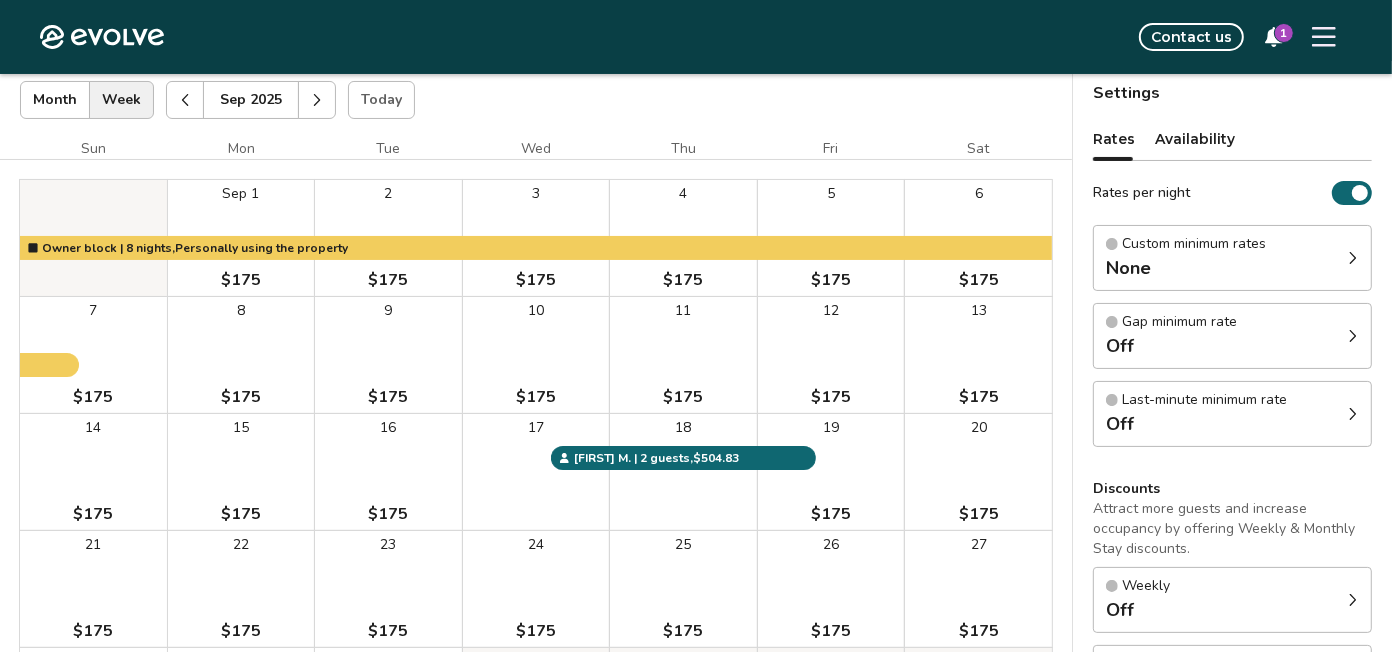 type 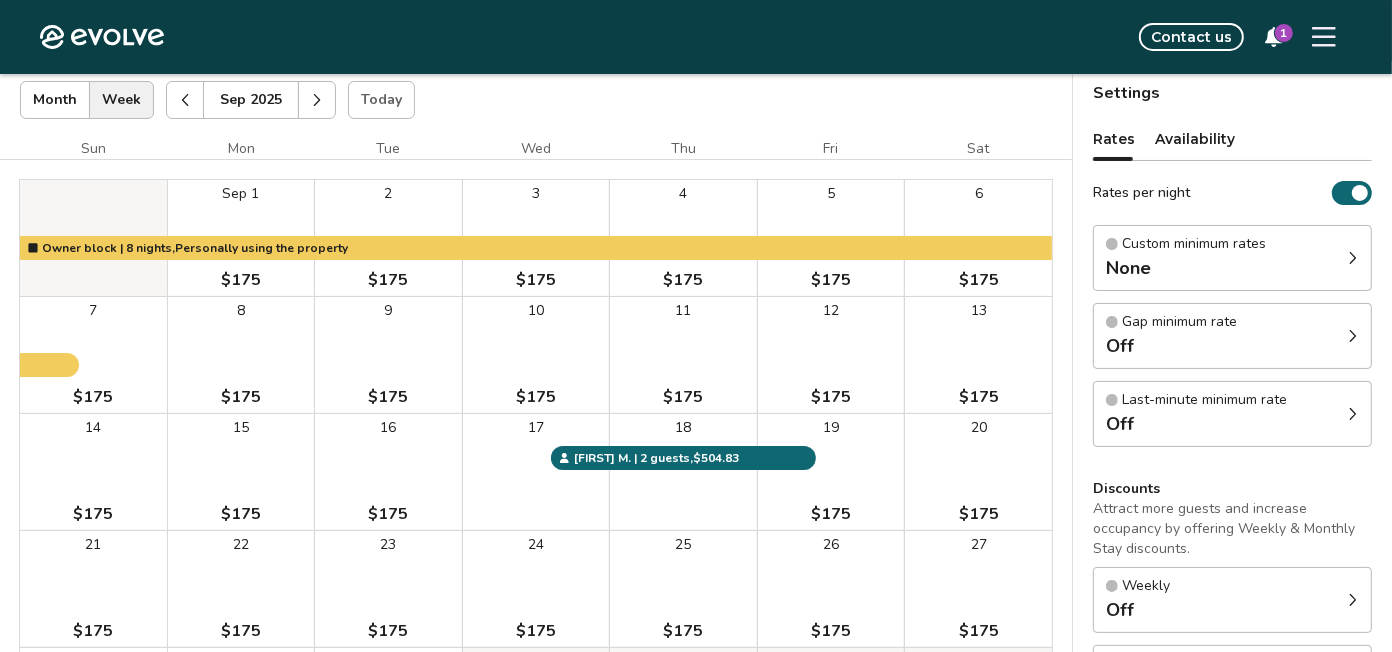 type 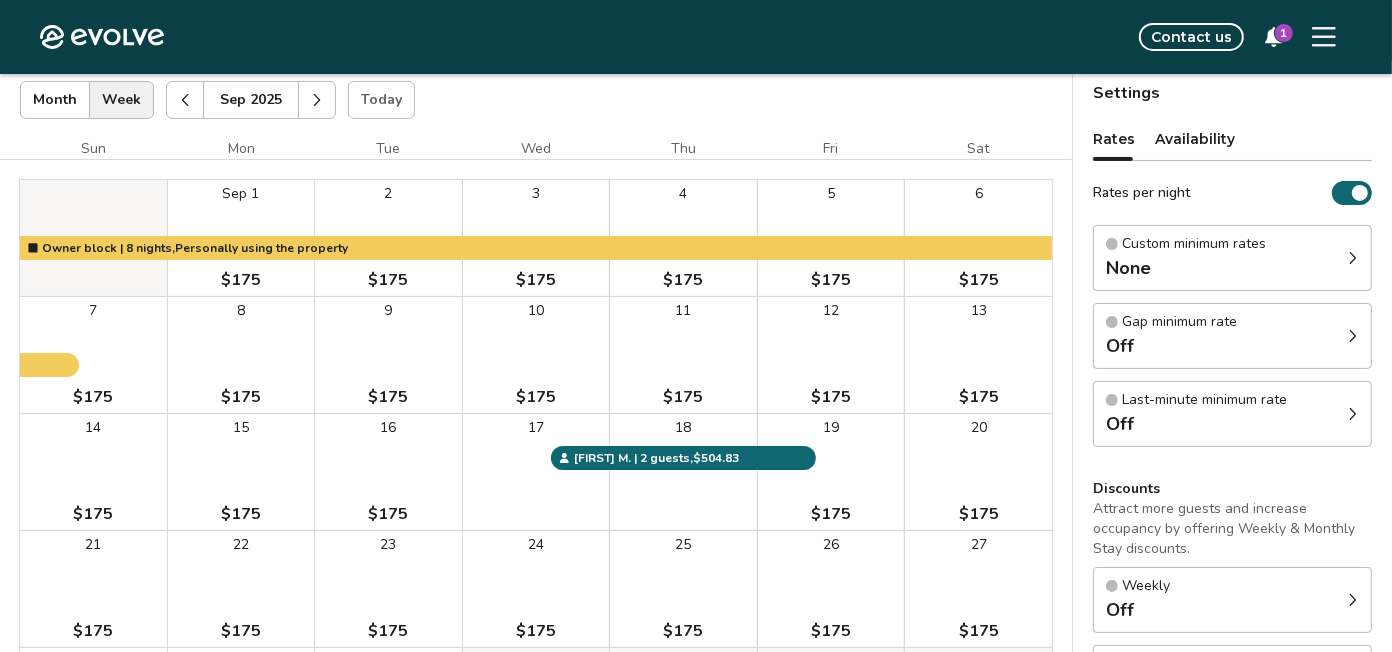 type 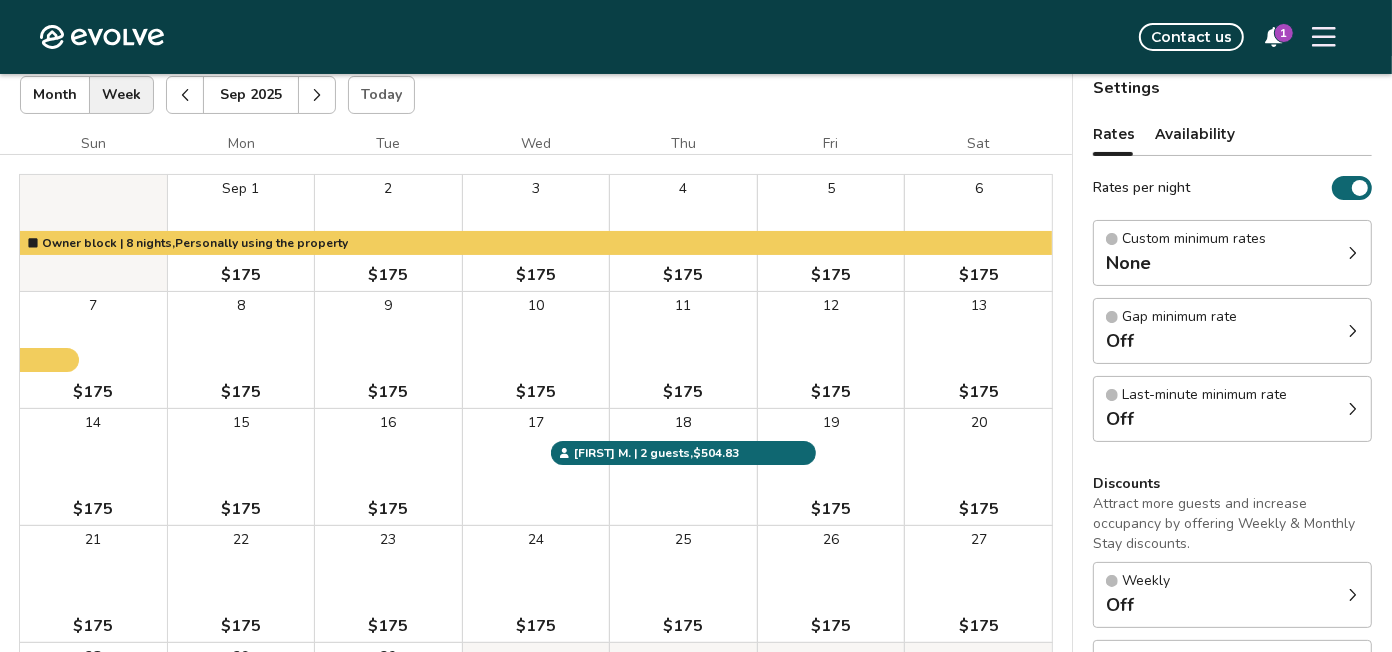 scroll, scrollTop: 108, scrollLeft: 0, axis: vertical 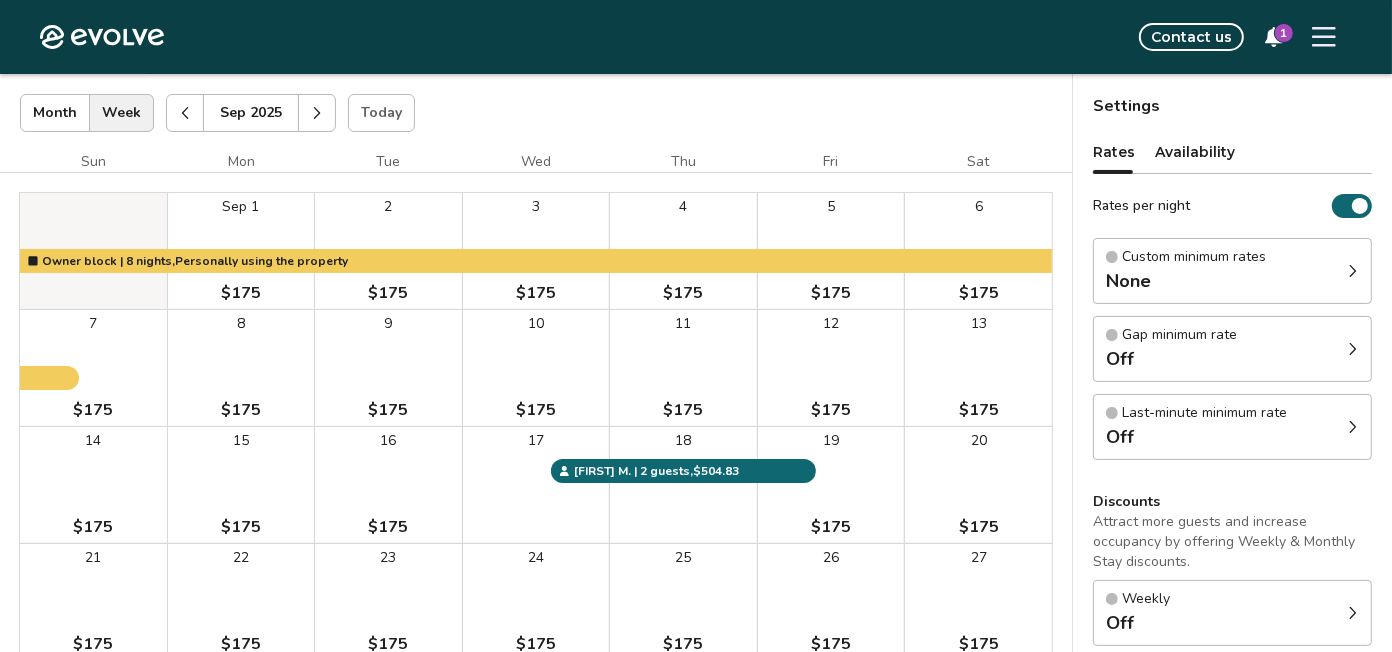 click at bounding box center (317, 113) 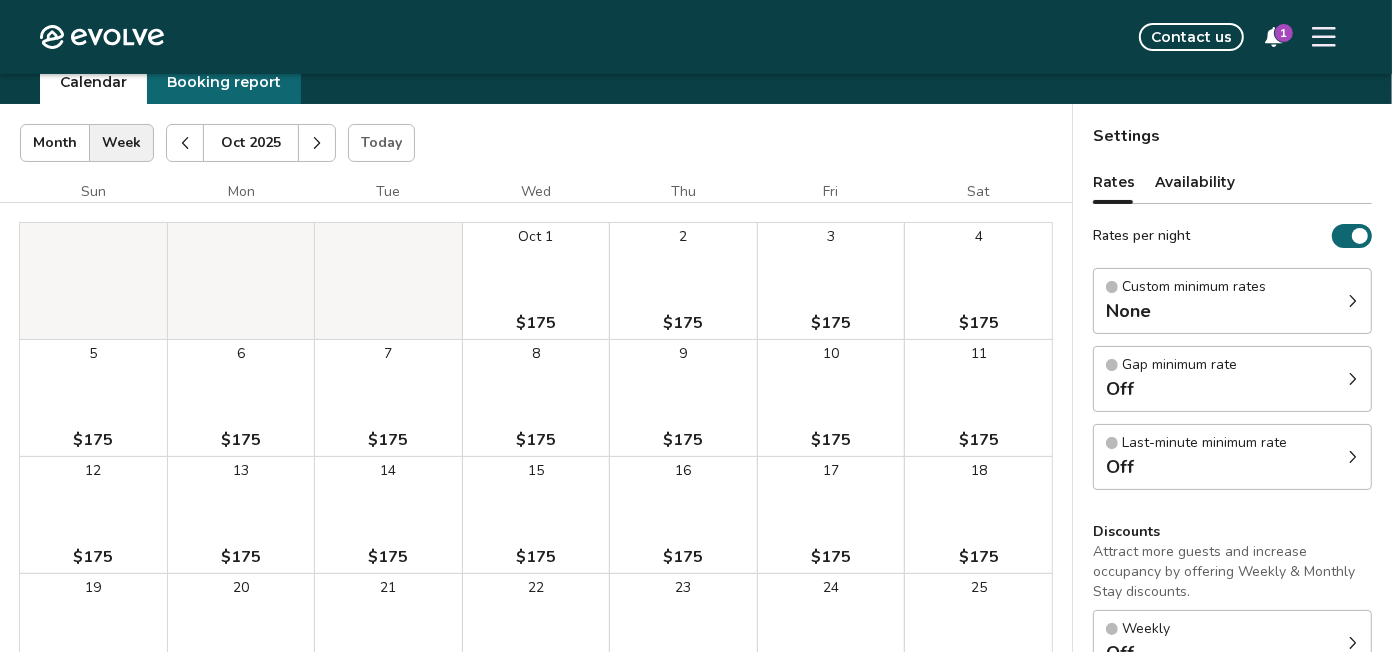 scroll, scrollTop: 77, scrollLeft: 0, axis: vertical 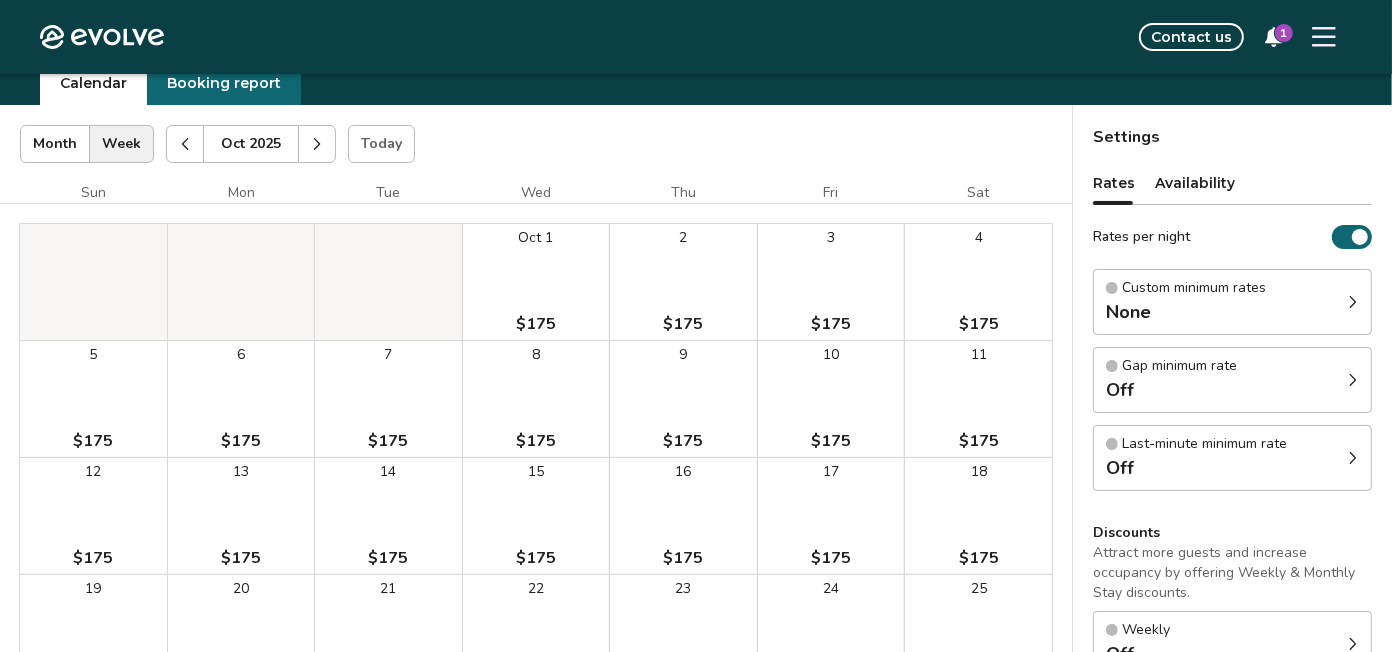 click at bounding box center [317, 144] 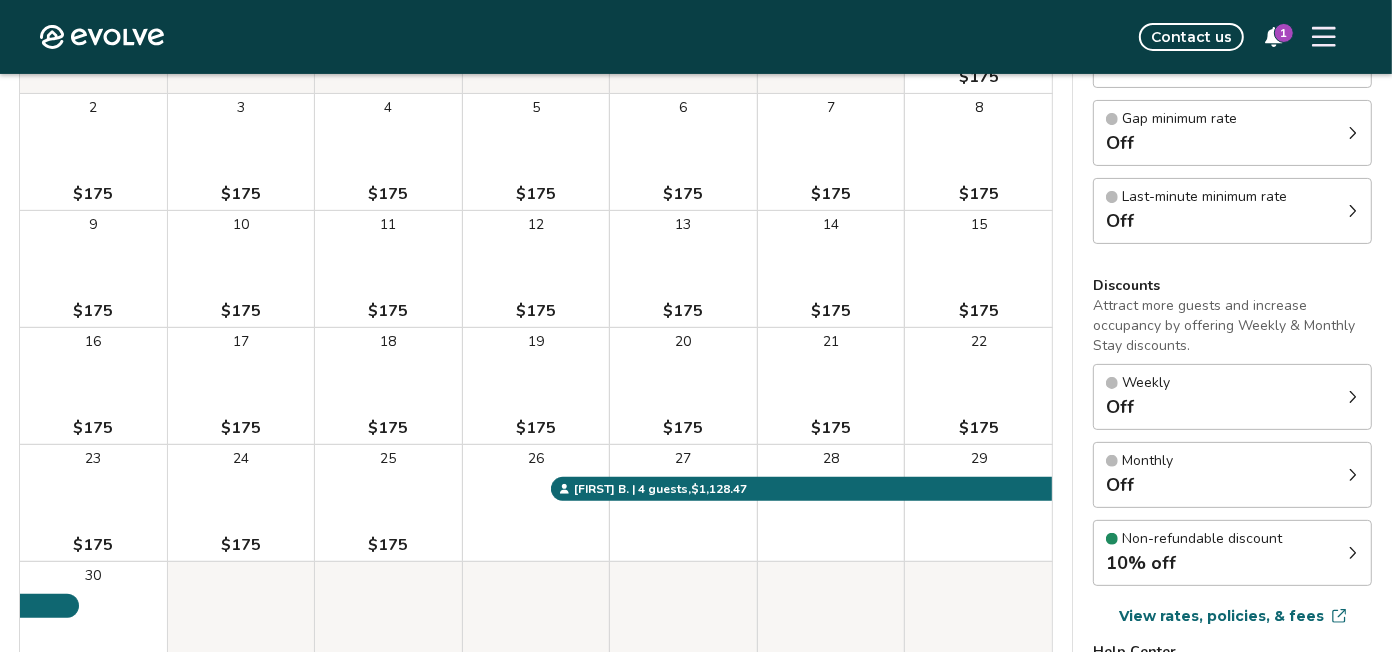 scroll, scrollTop: 326, scrollLeft: 0, axis: vertical 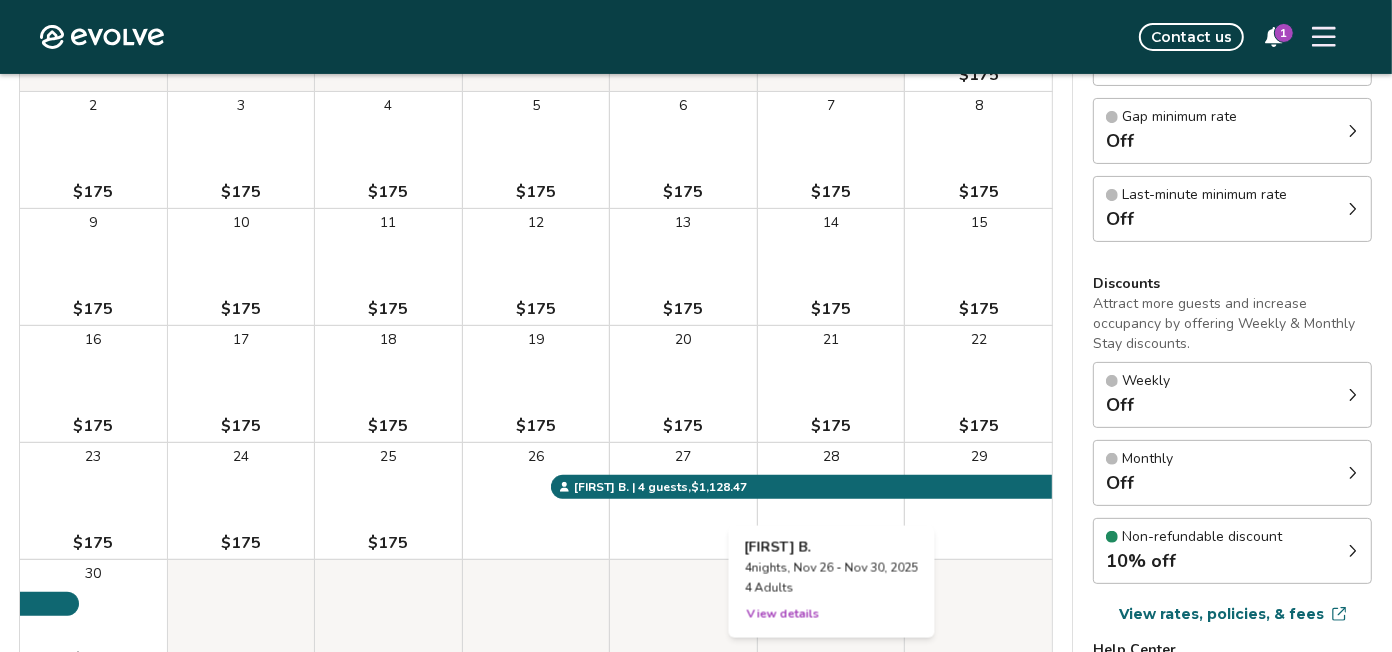 click on "28" at bounding box center (831, 501) 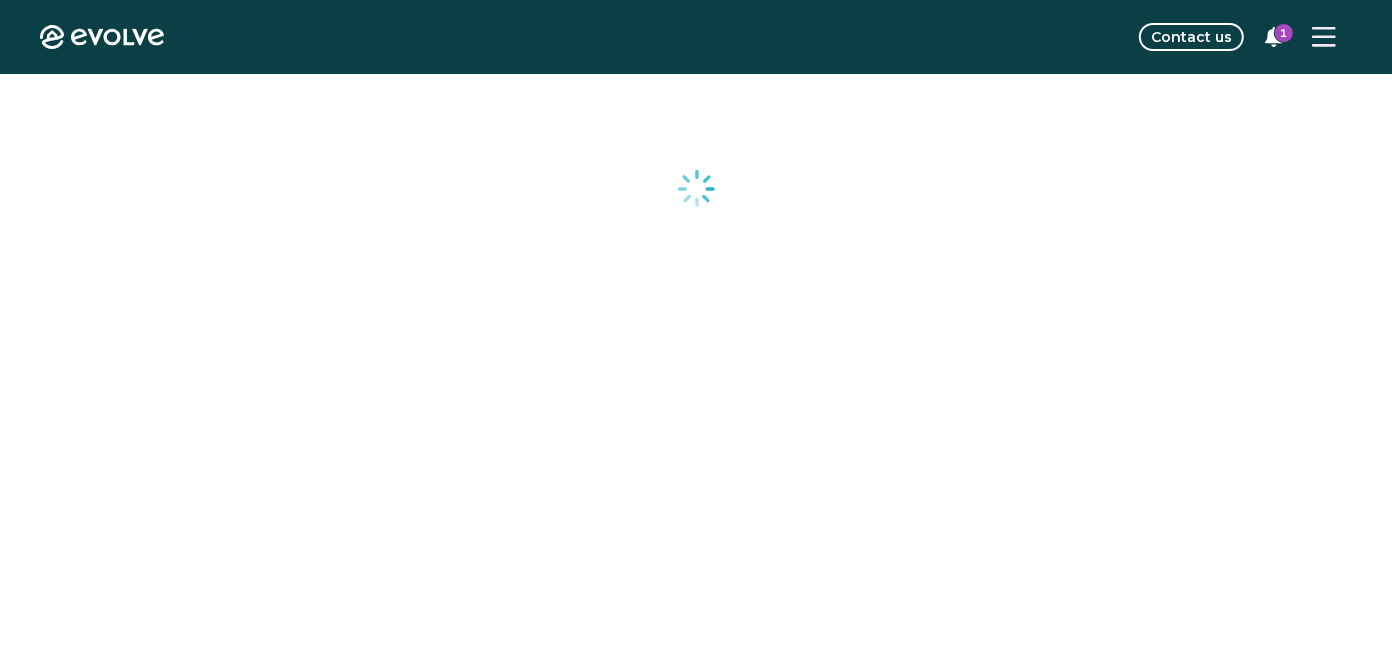 click at bounding box center [696, 514] 